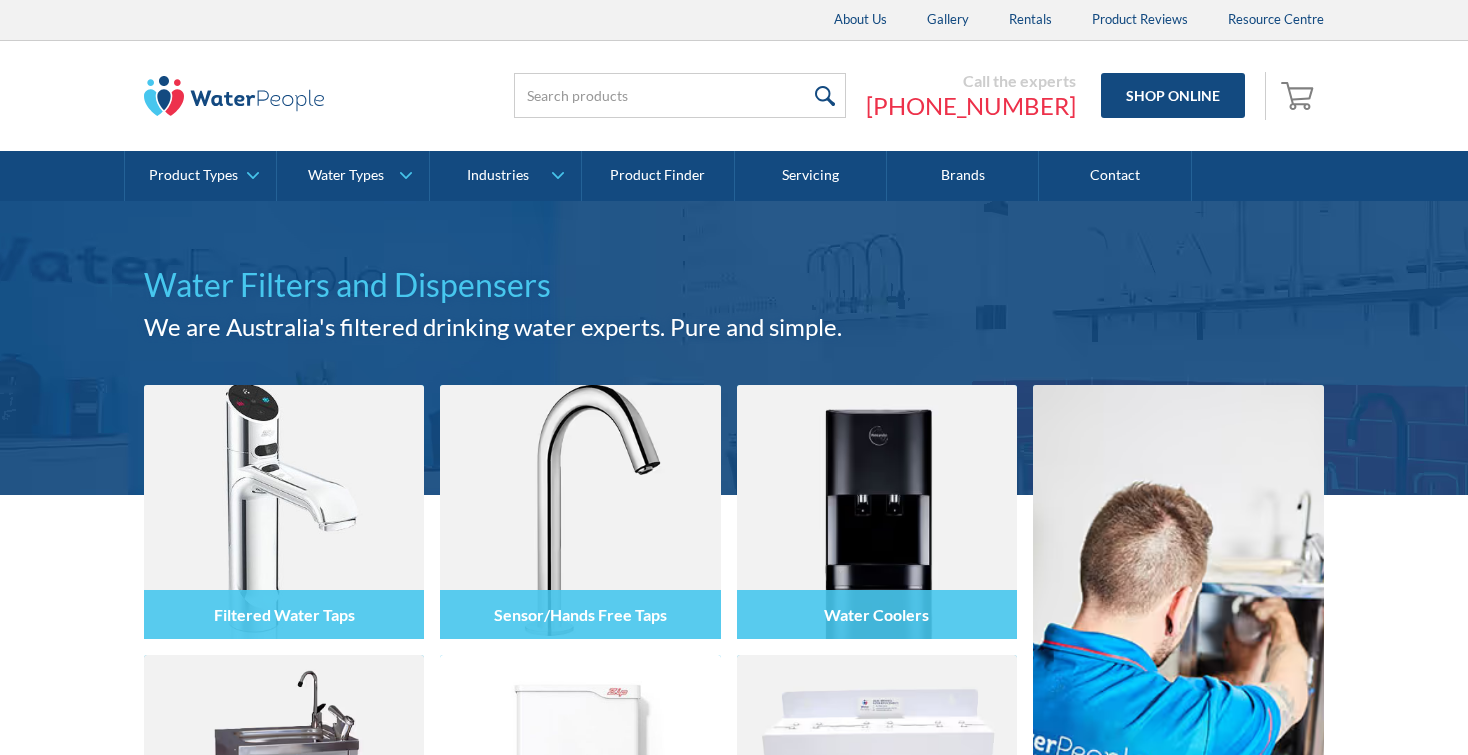 scroll, scrollTop: 0, scrollLeft: 0, axis: both 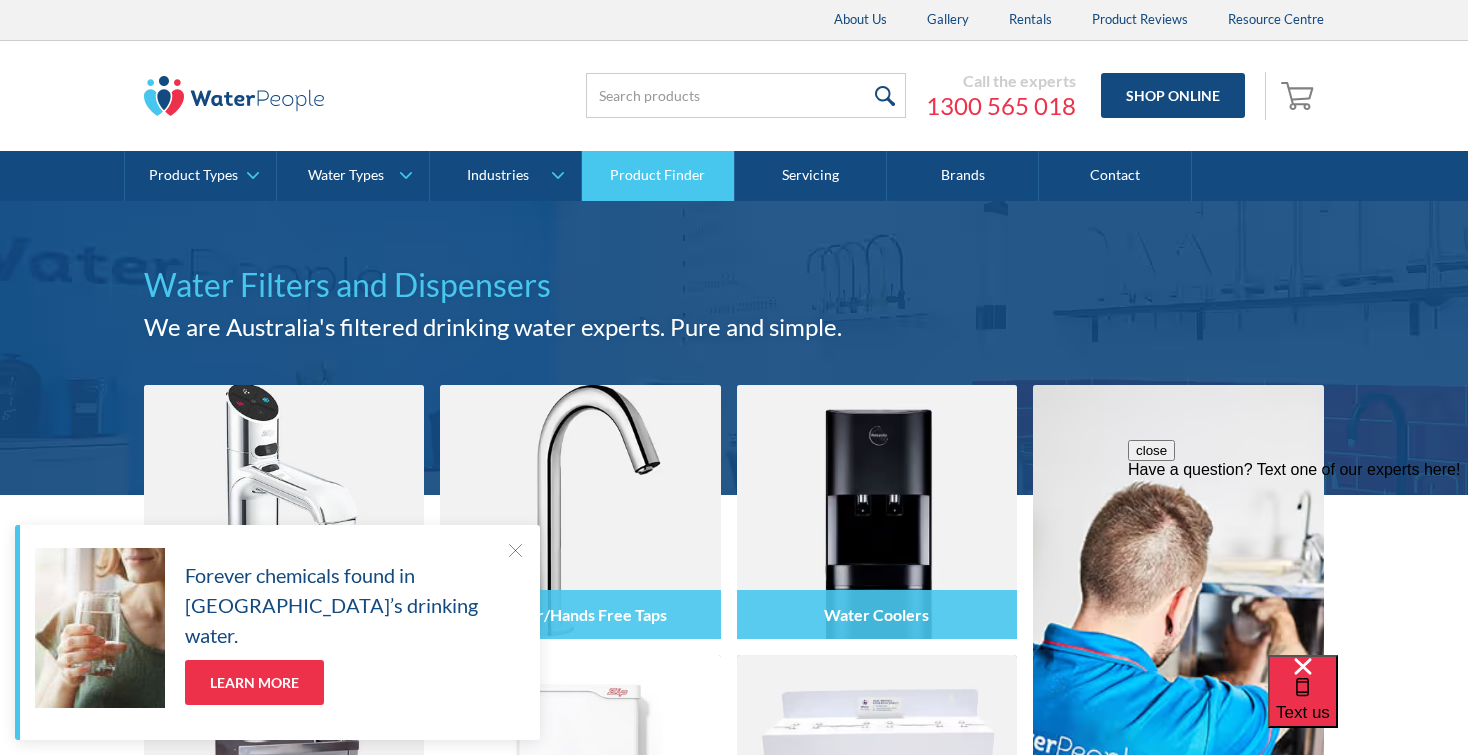 click on "Product Finder" at bounding box center [658, 176] 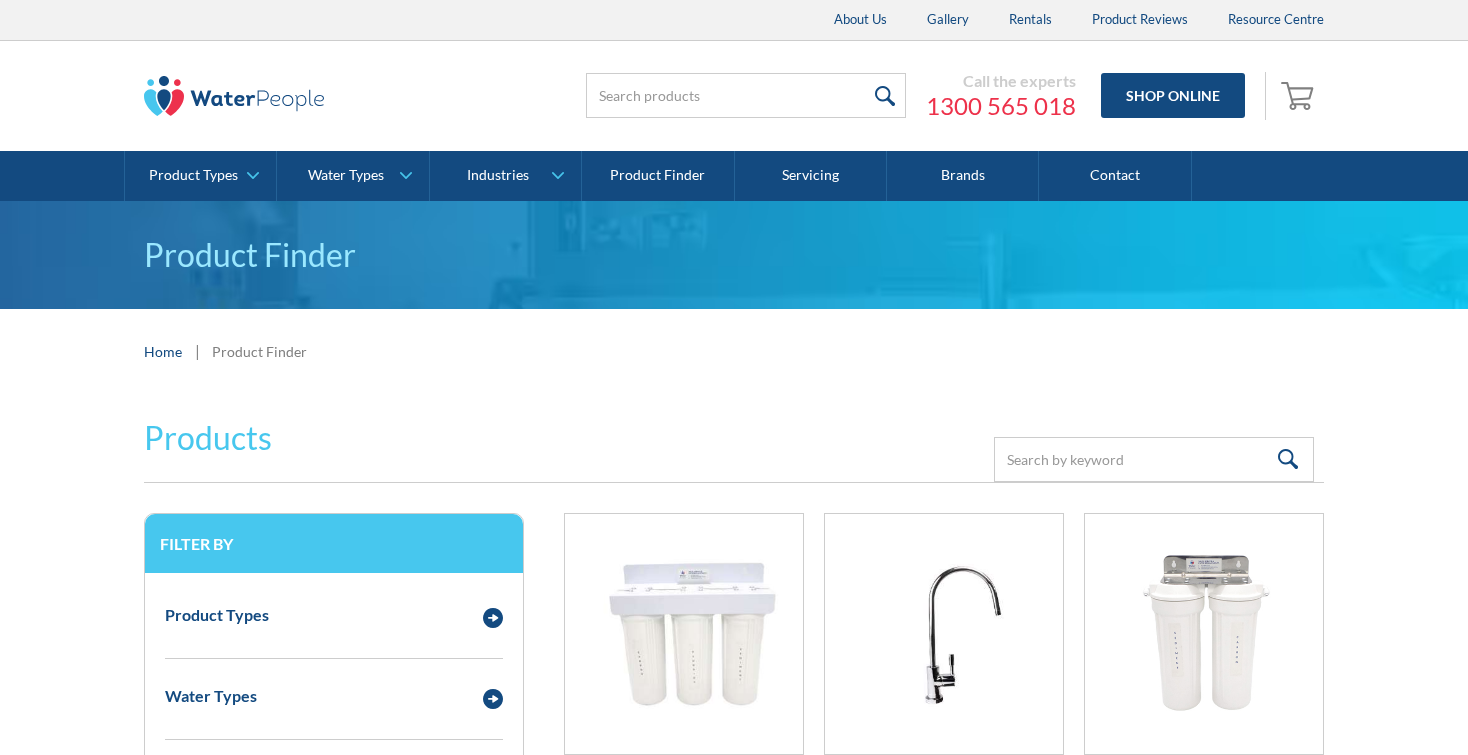 scroll, scrollTop: 0, scrollLeft: 0, axis: both 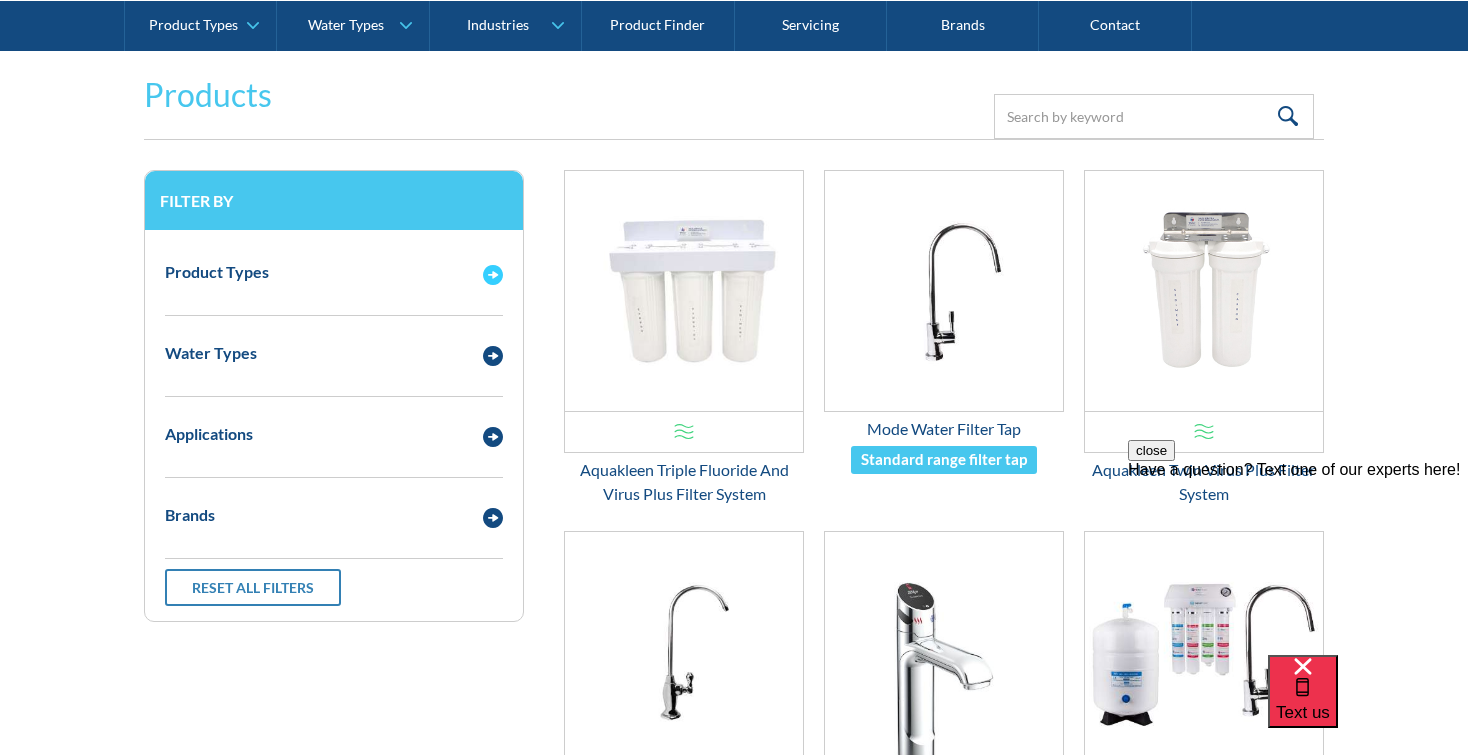 click at bounding box center [493, 275] 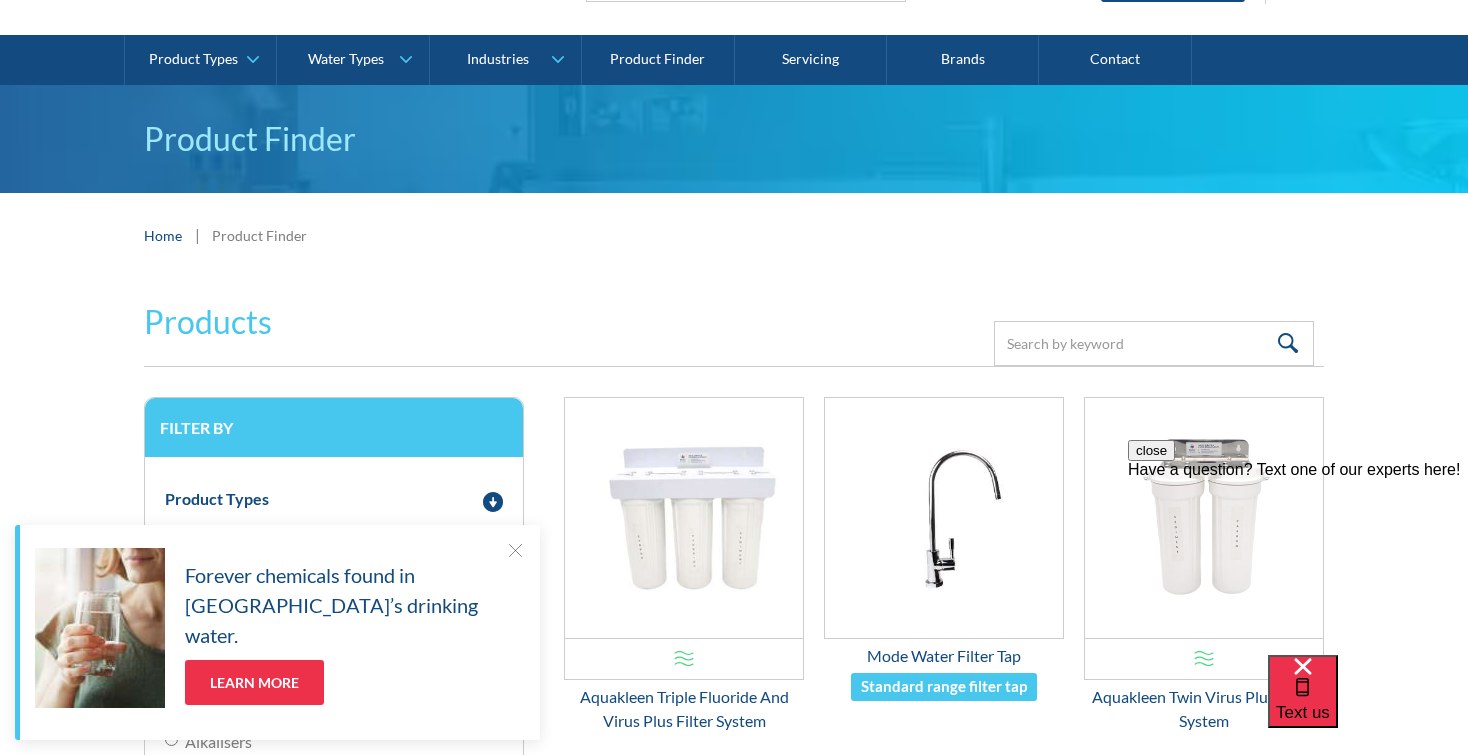 scroll, scrollTop: 0, scrollLeft: 0, axis: both 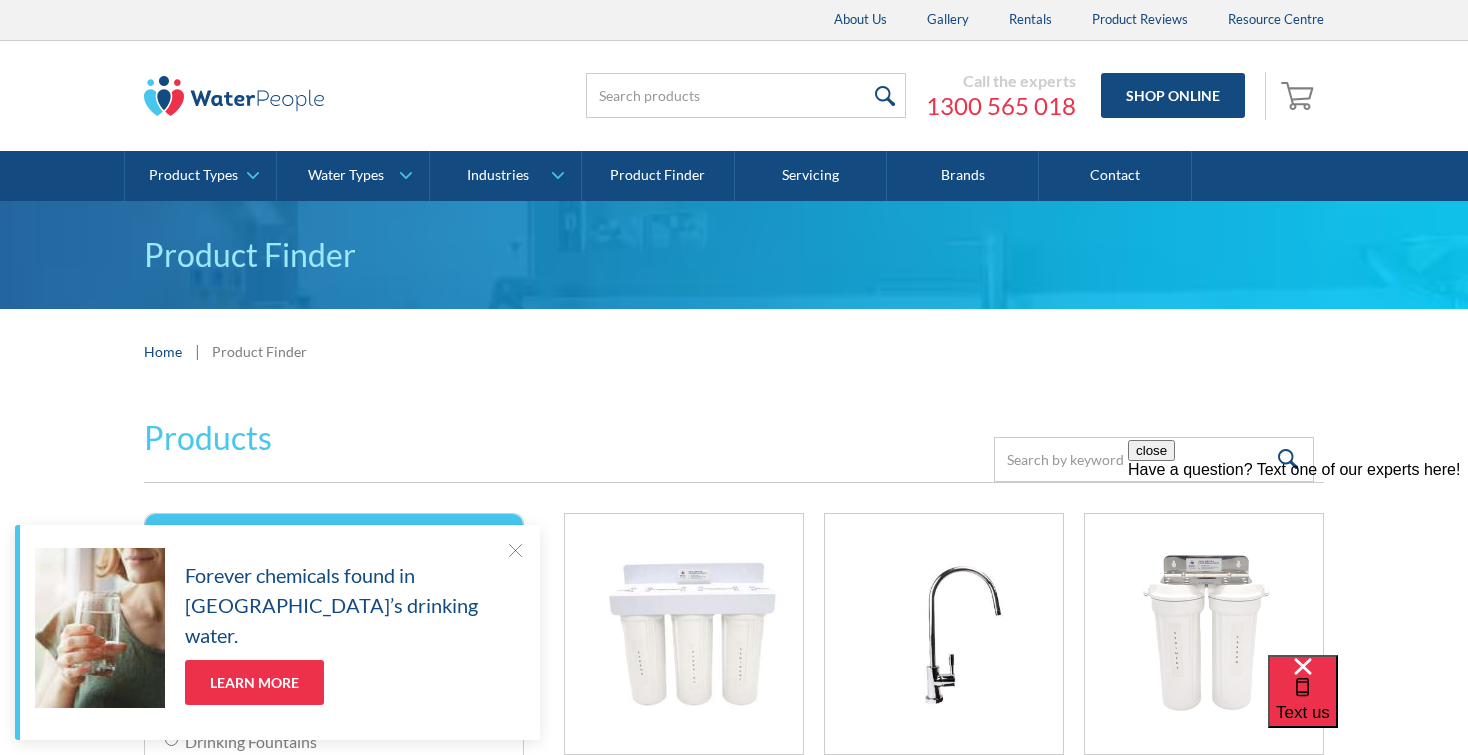 click on "Call the experts  [PHONE_NUMBER] Shop Online 0 Your Cart Subtotal Pay with browser. Continue to Checkout No items found. Product is not available in this quantity." at bounding box center (924, 96) 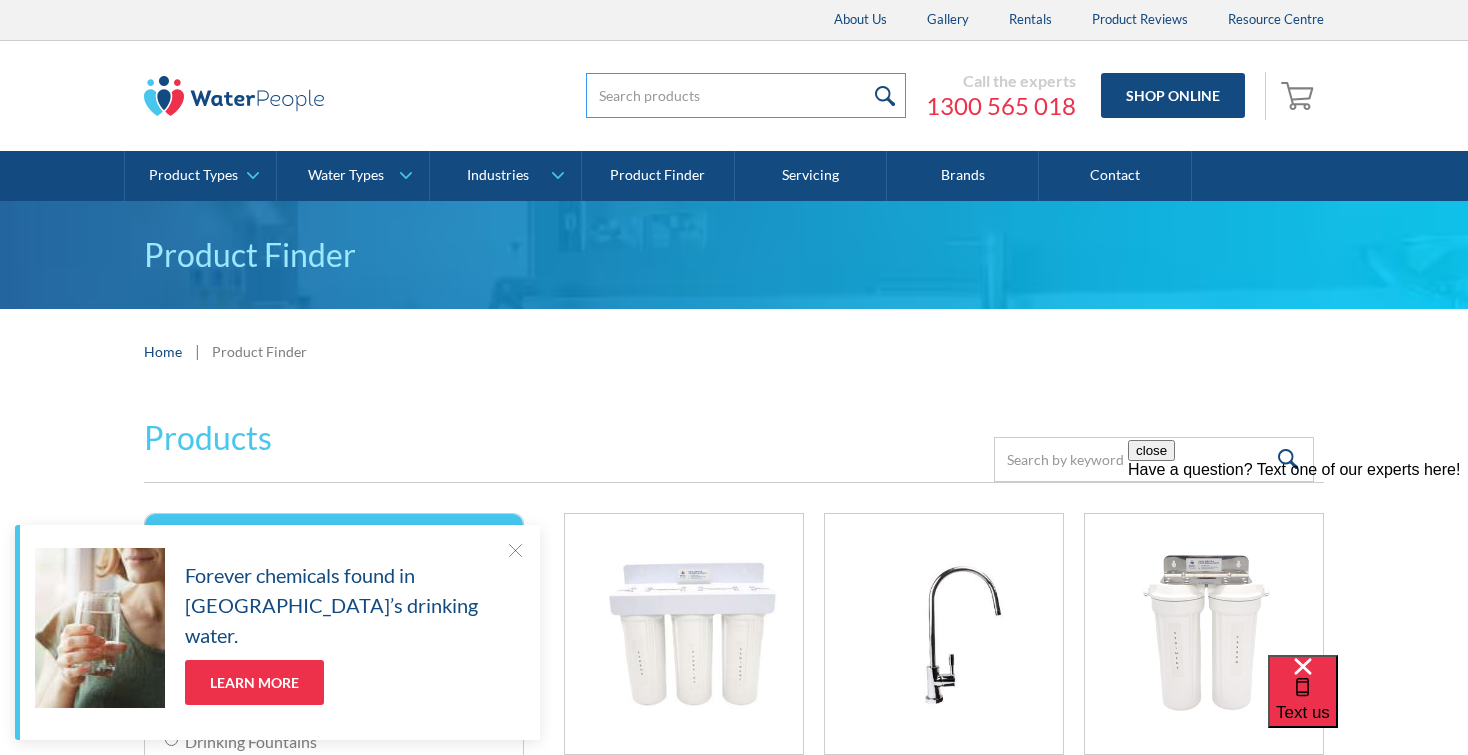 click at bounding box center (746, 95) 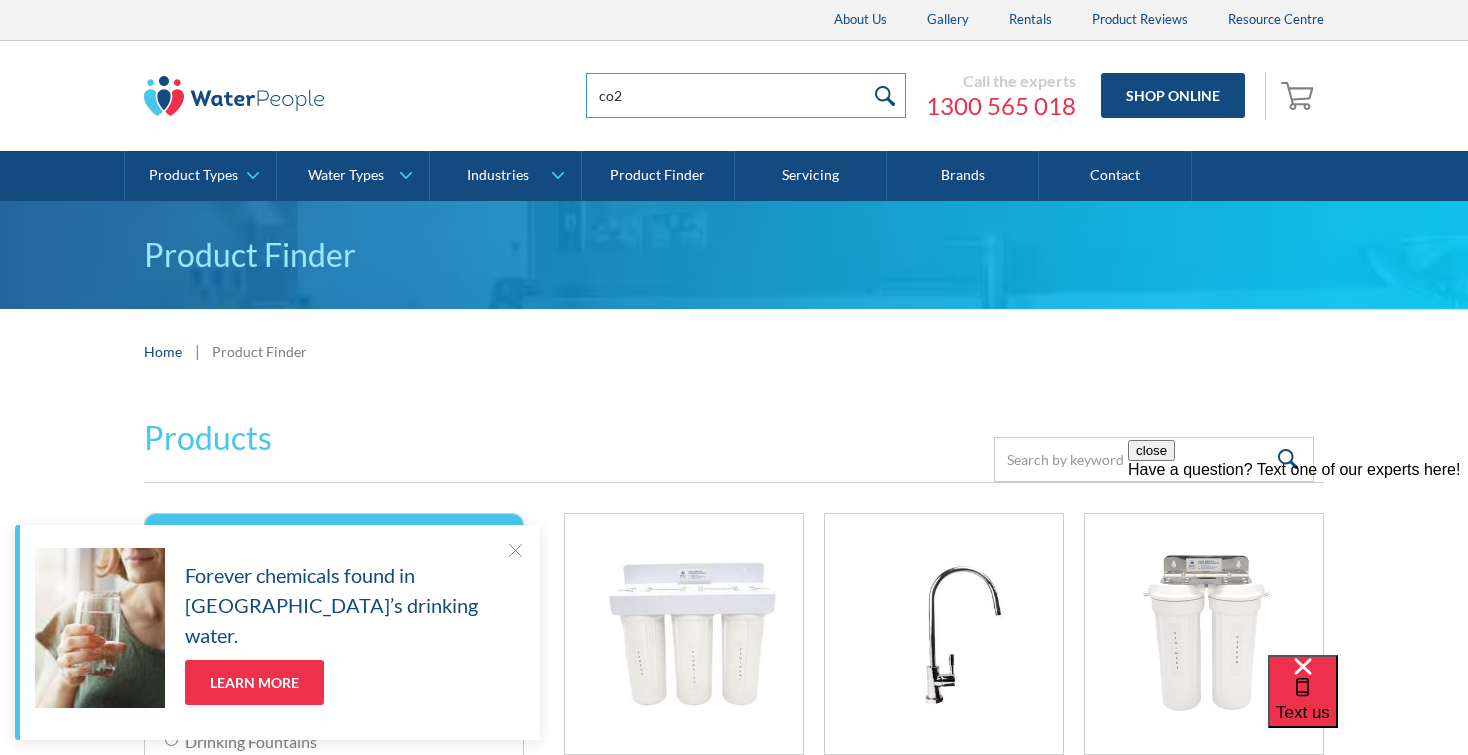 type on "co2" 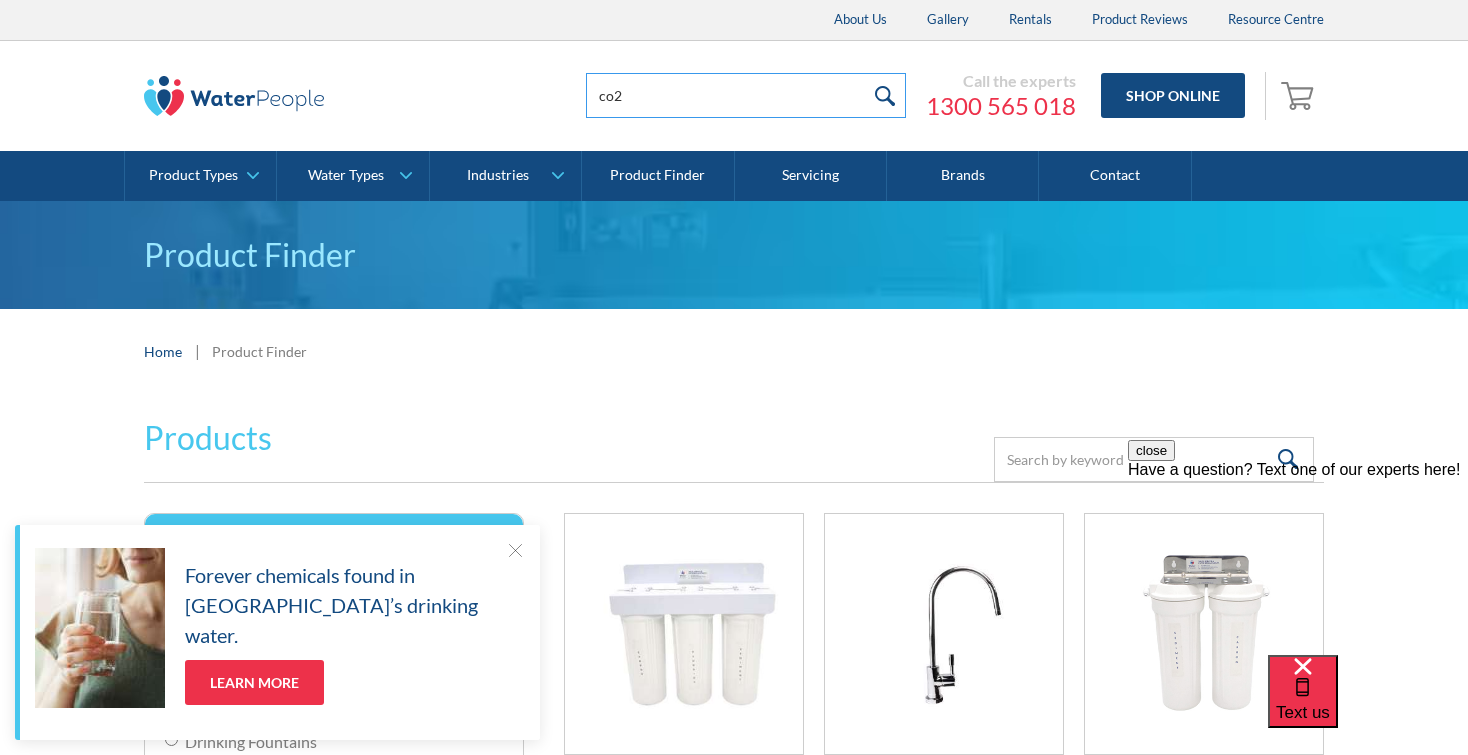 click at bounding box center (884, 95) 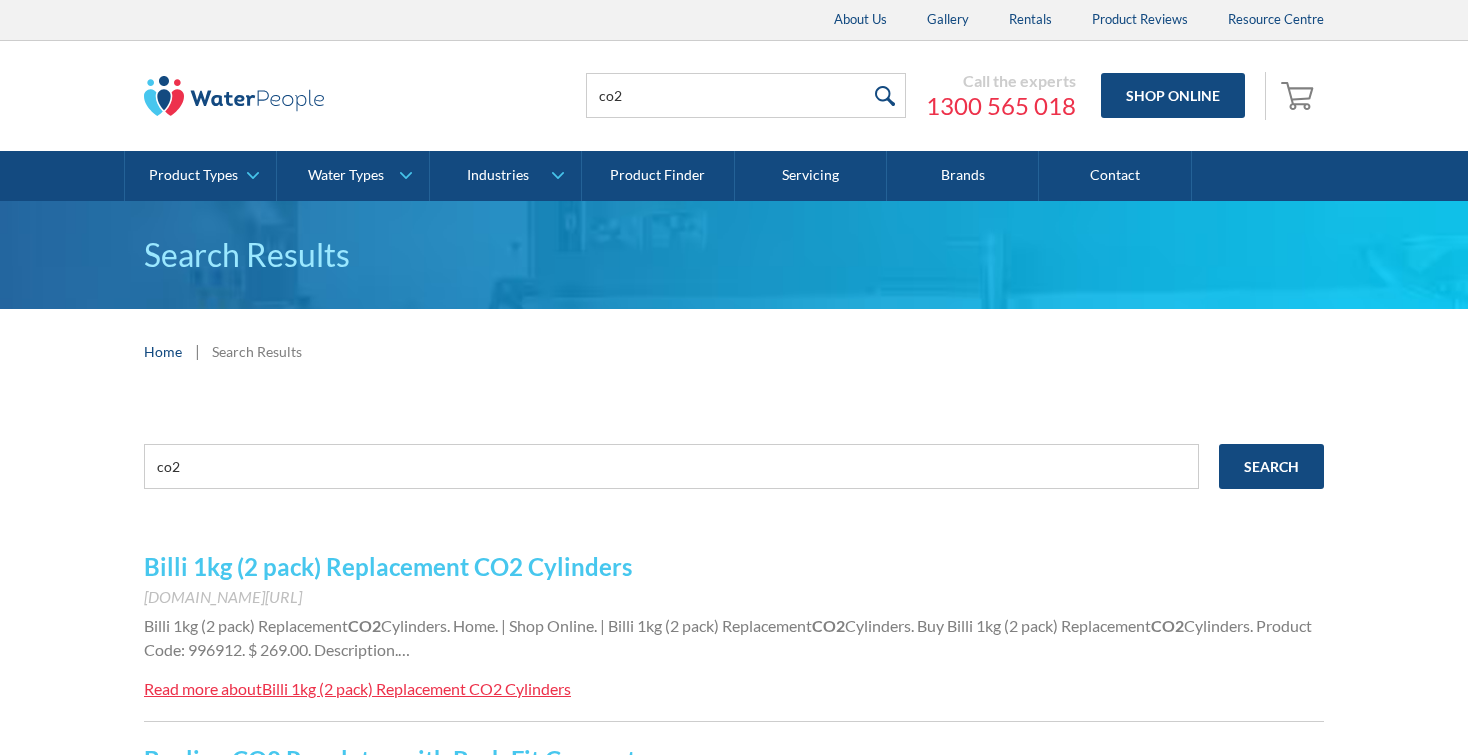 scroll, scrollTop: 0, scrollLeft: 0, axis: both 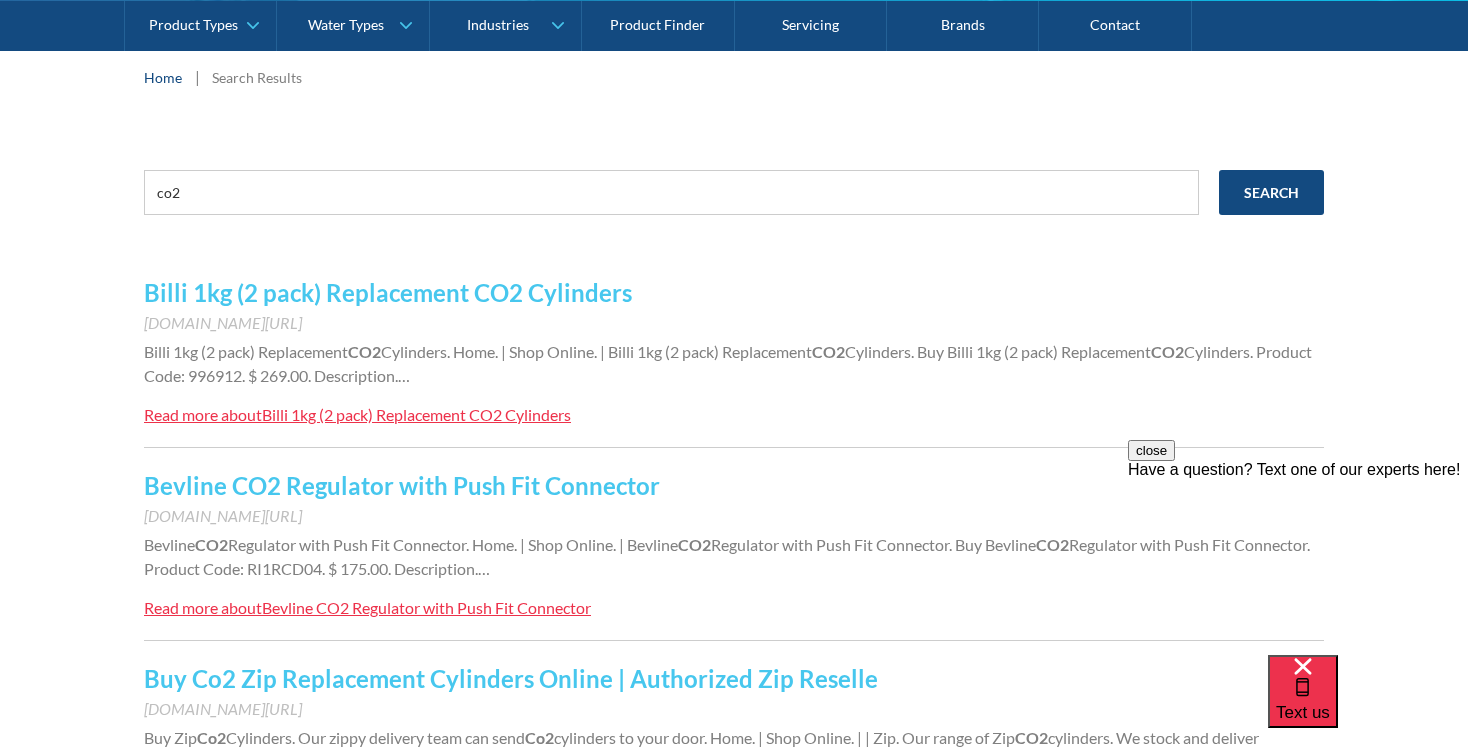 click on "Billi 1kg (2 pack) Replacement CO2 Cylinders" at bounding box center [388, 292] 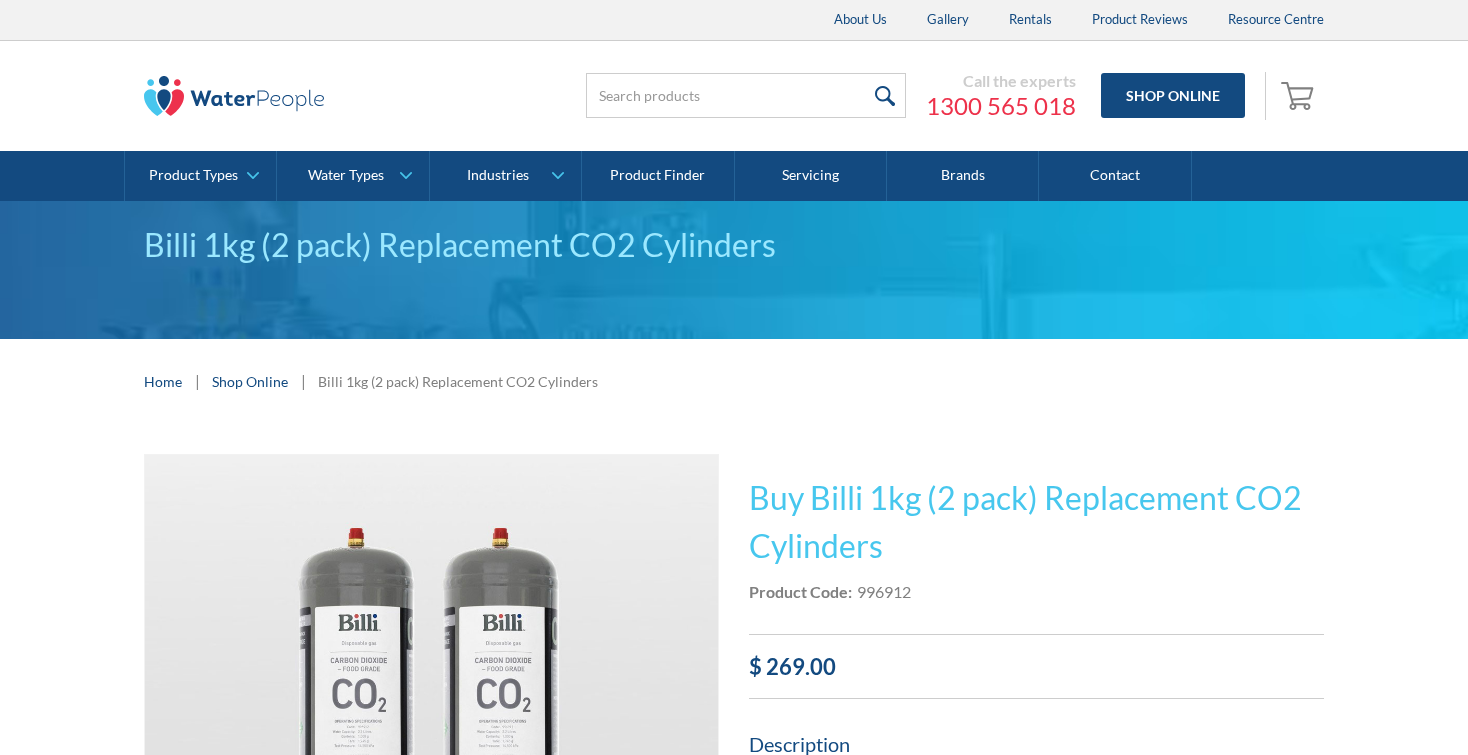 scroll, scrollTop: 0, scrollLeft: 0, axis: both 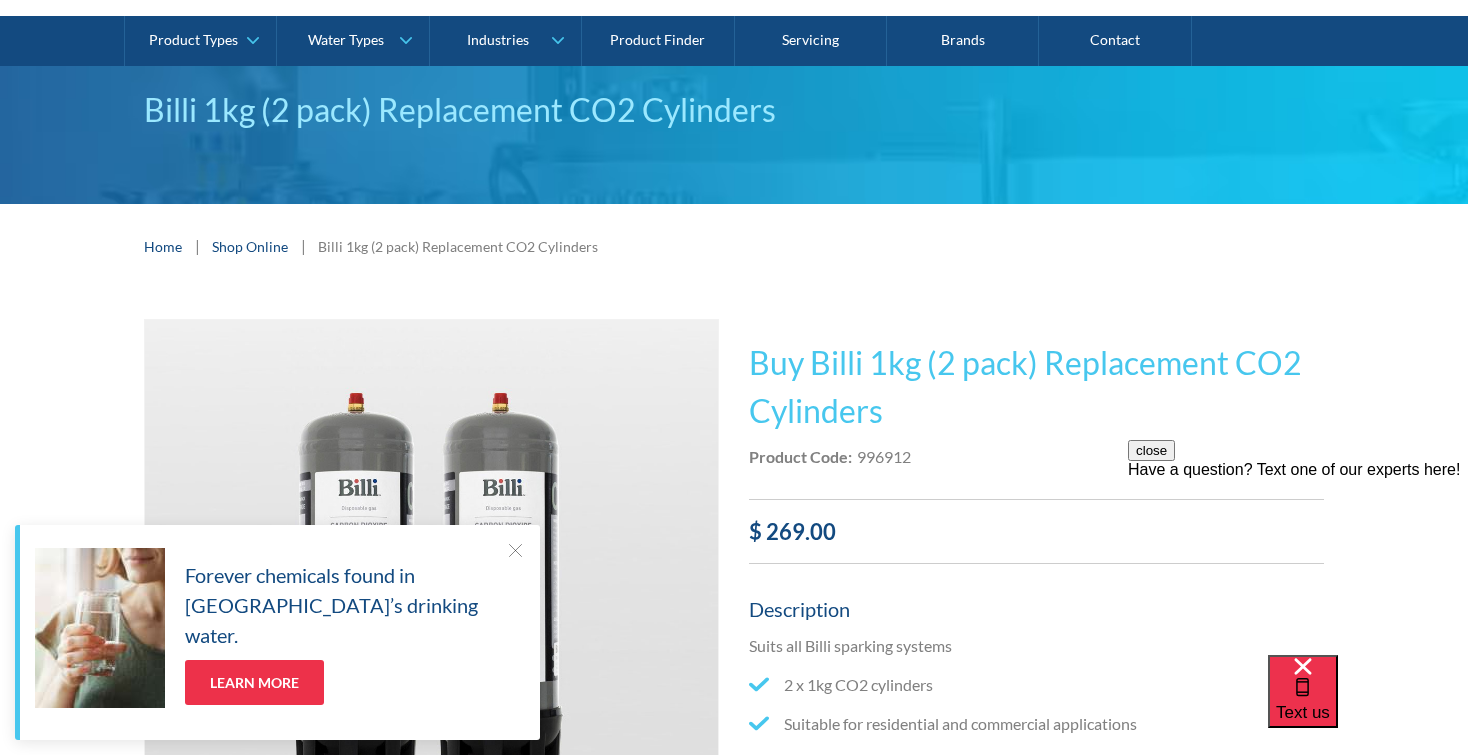 click on "996912" at bounding box center (884, 457) 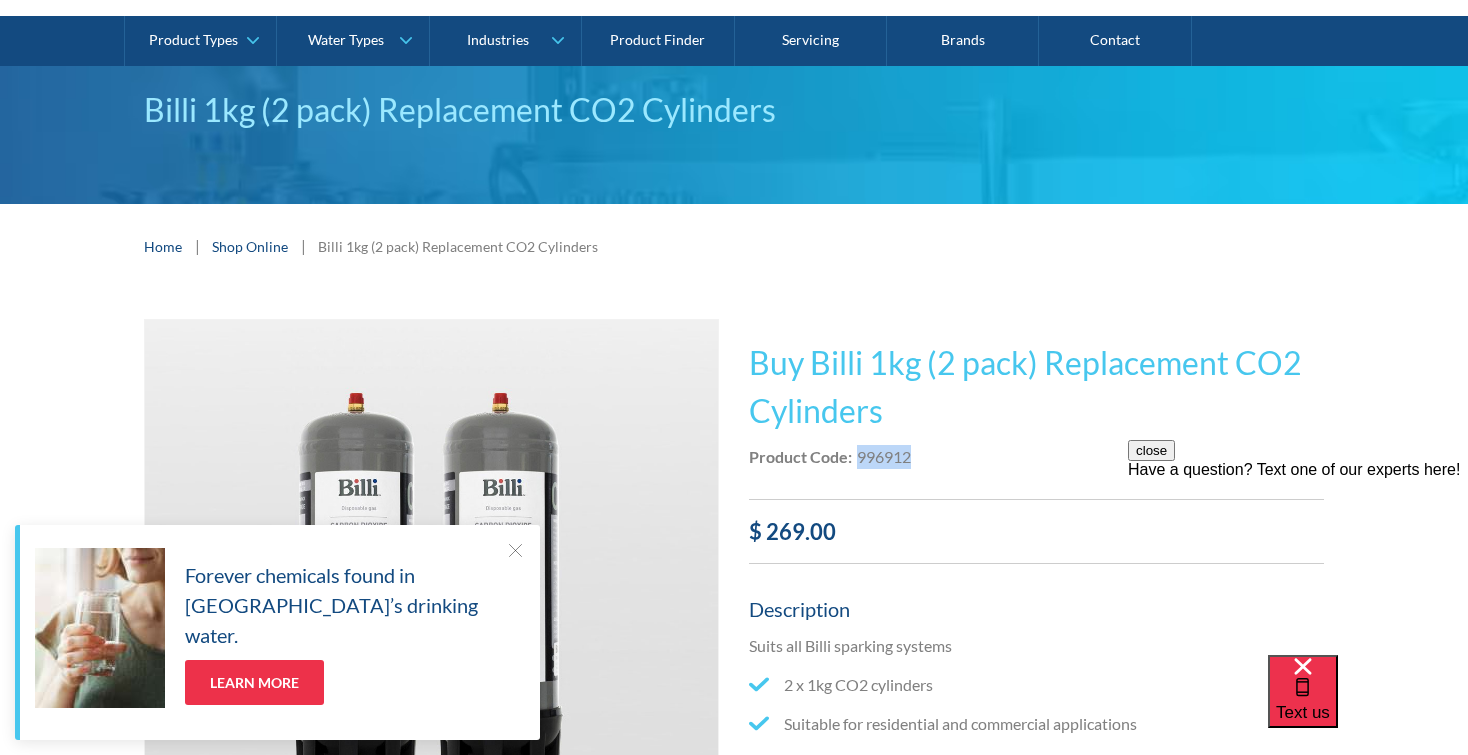 click on "996912" at bounding box center [884, 457] 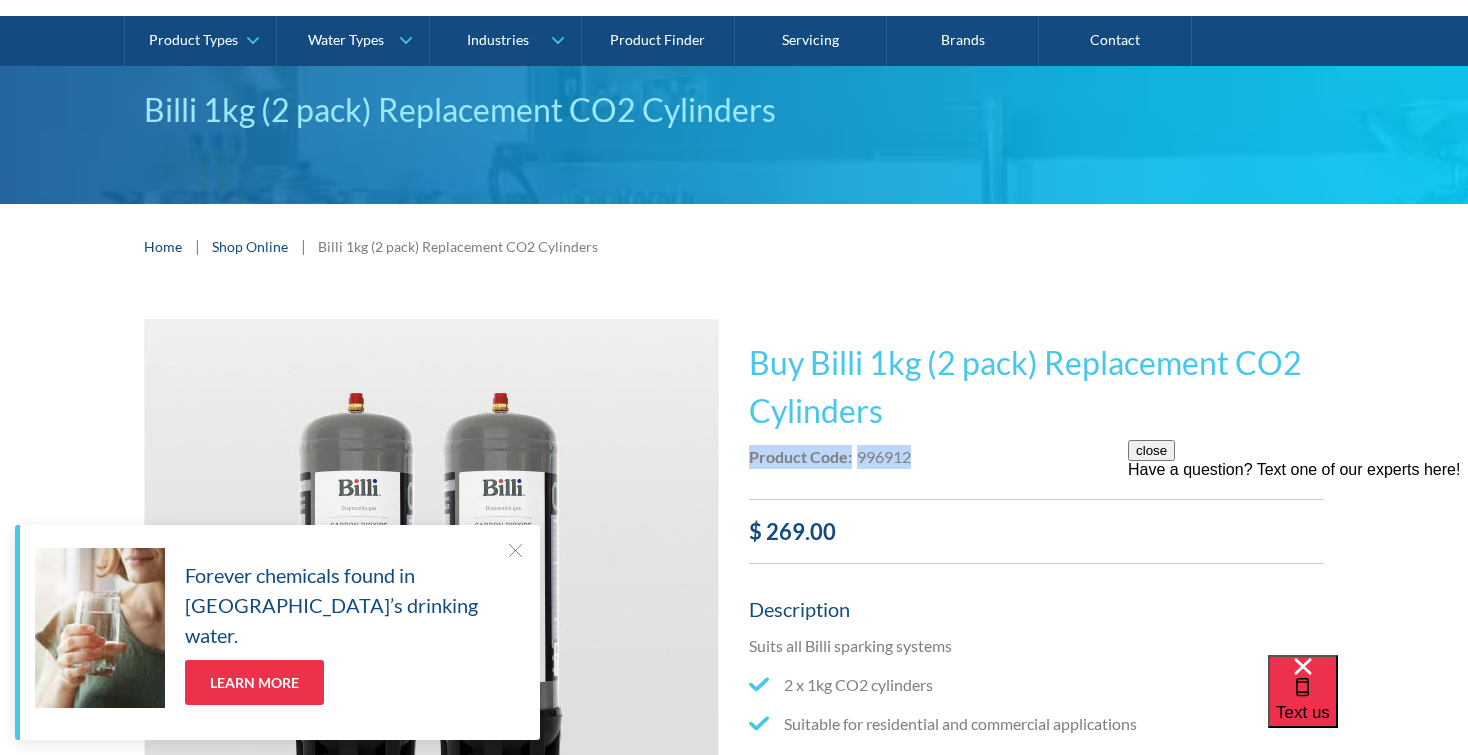 click on "996912" at bounding box center [884, 457] 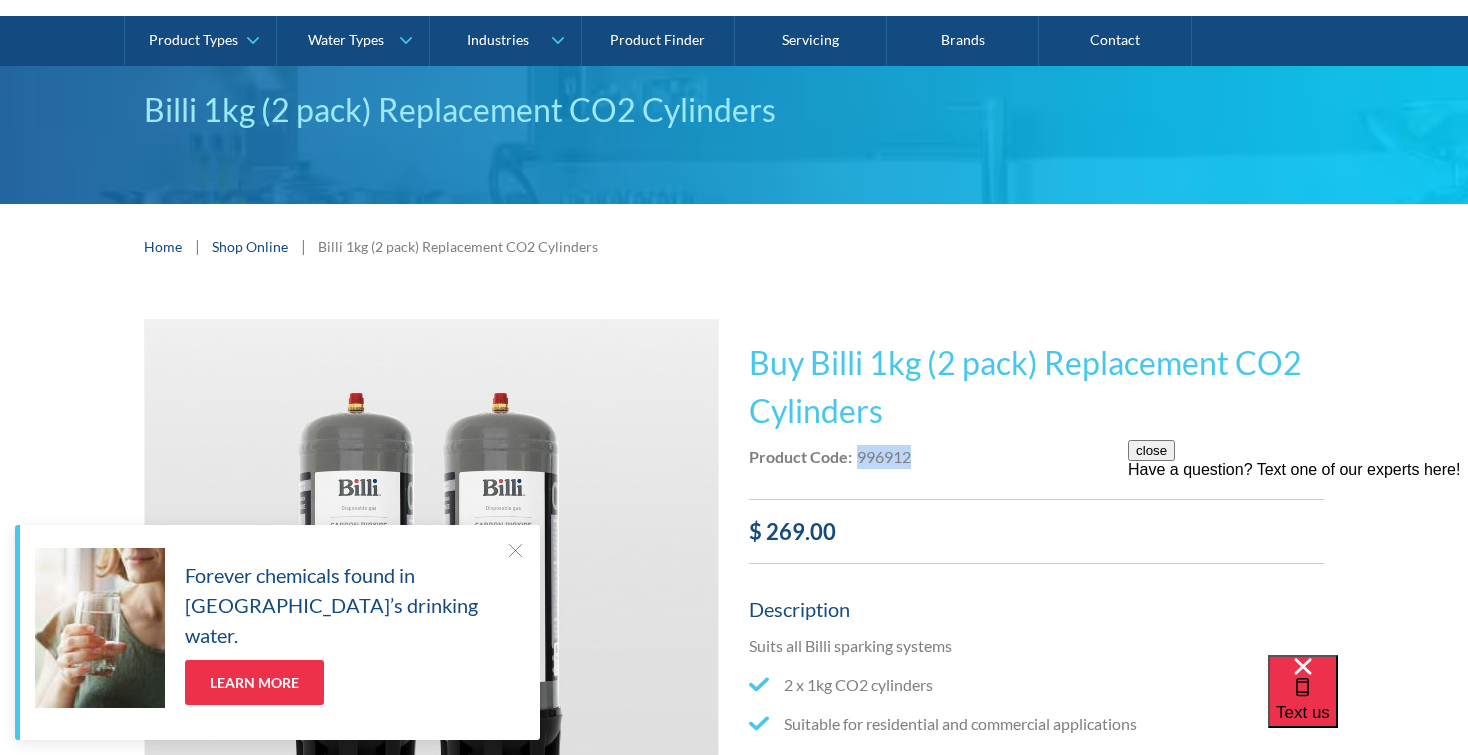 click on "996912" at bounding box center (884, 457) 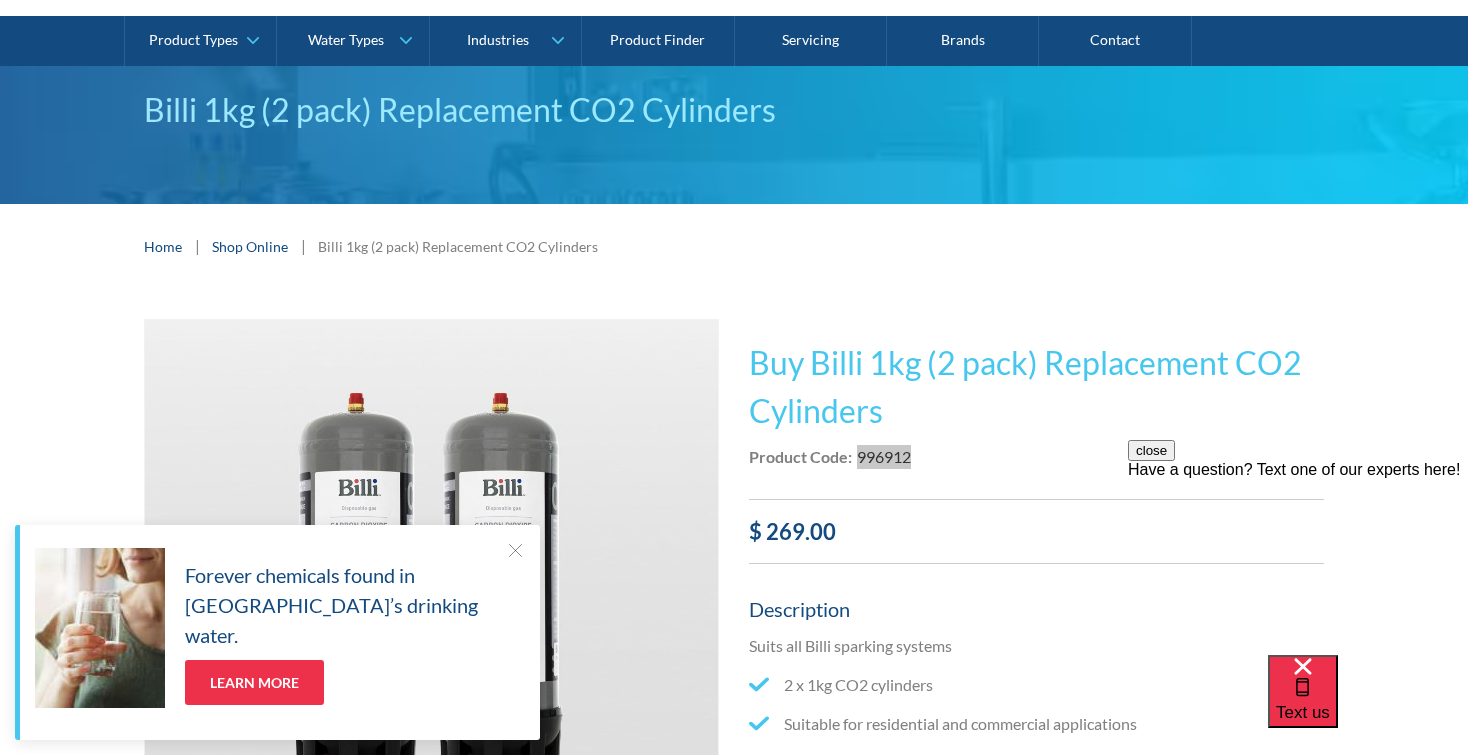 click on "Have a question? Text one of our experts here!" at bounding box center (1298, 470) 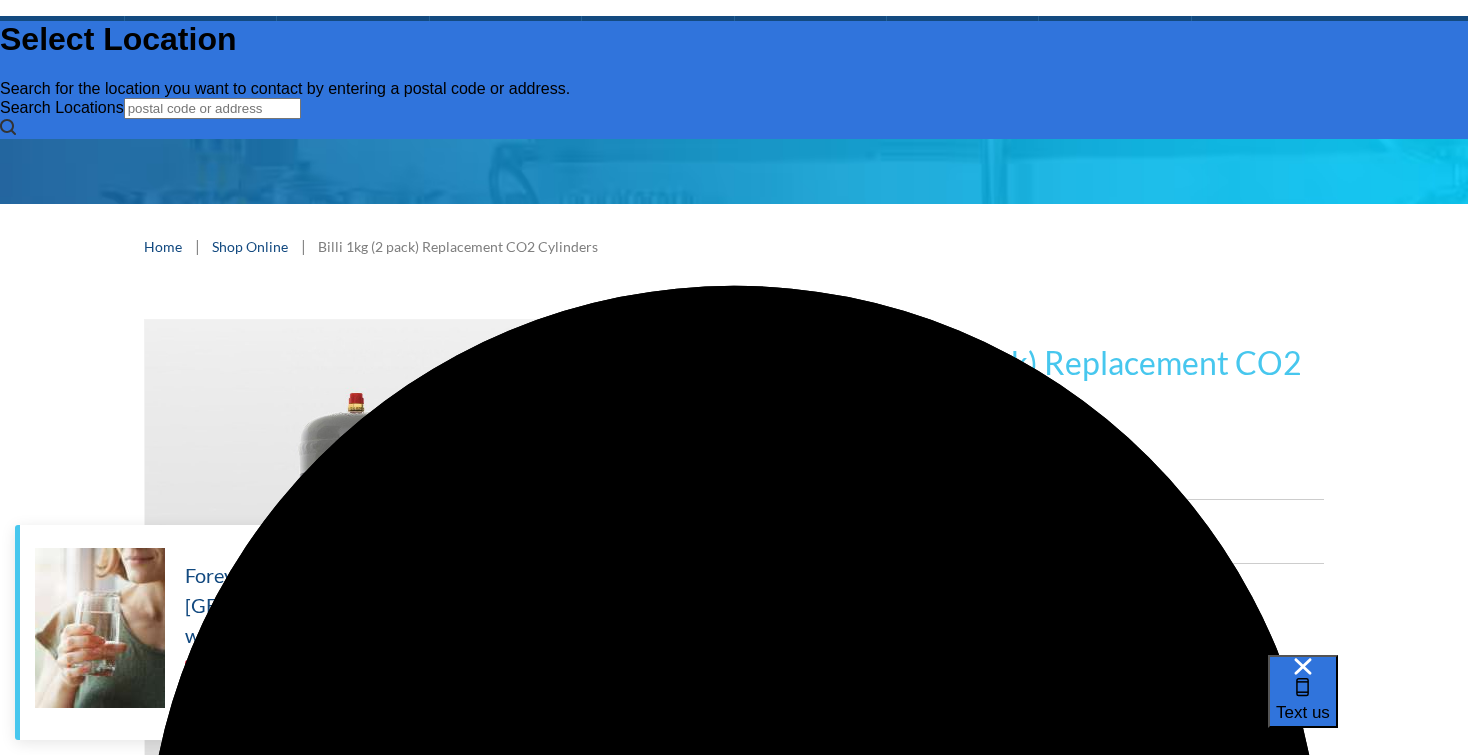 scroll, scrollTop: 0, scrollLeft: 0, axis: both 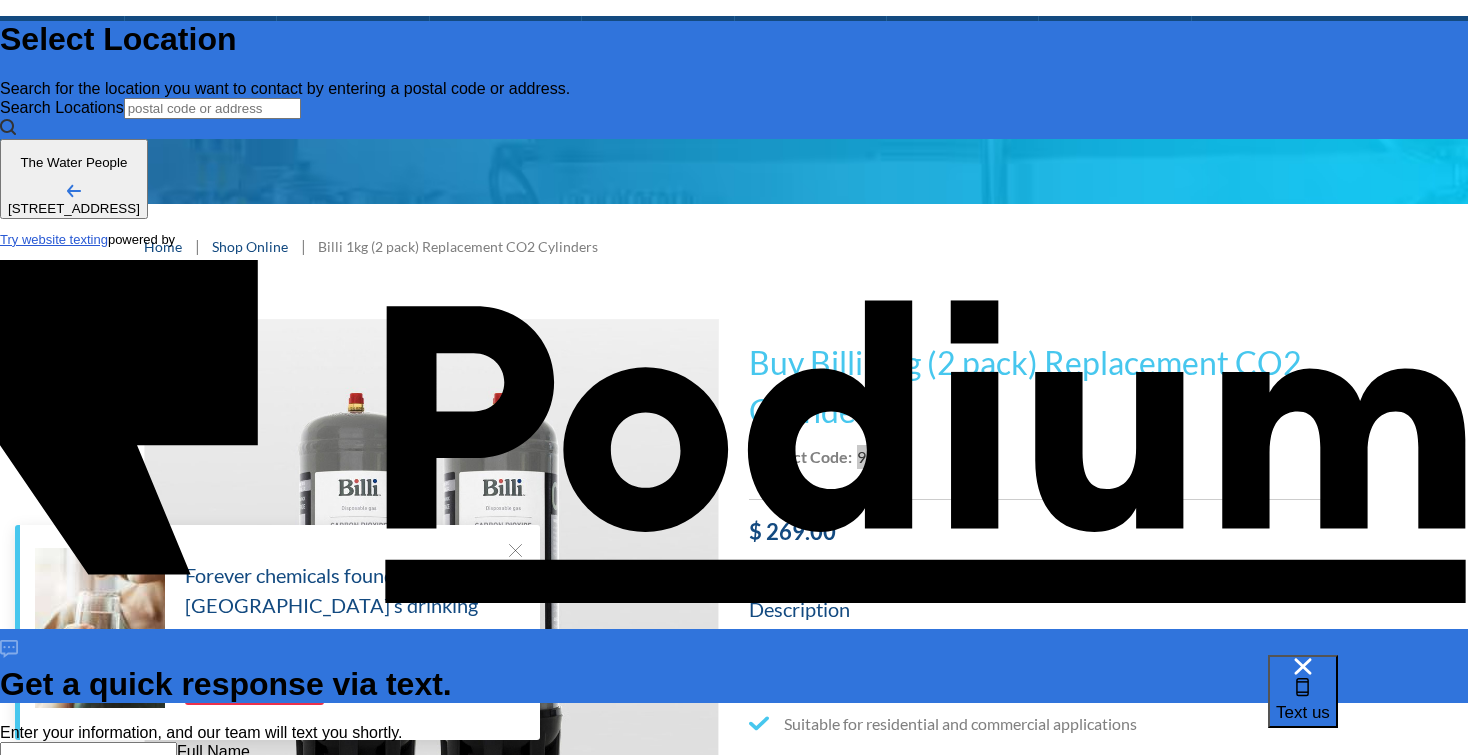 type on "t" 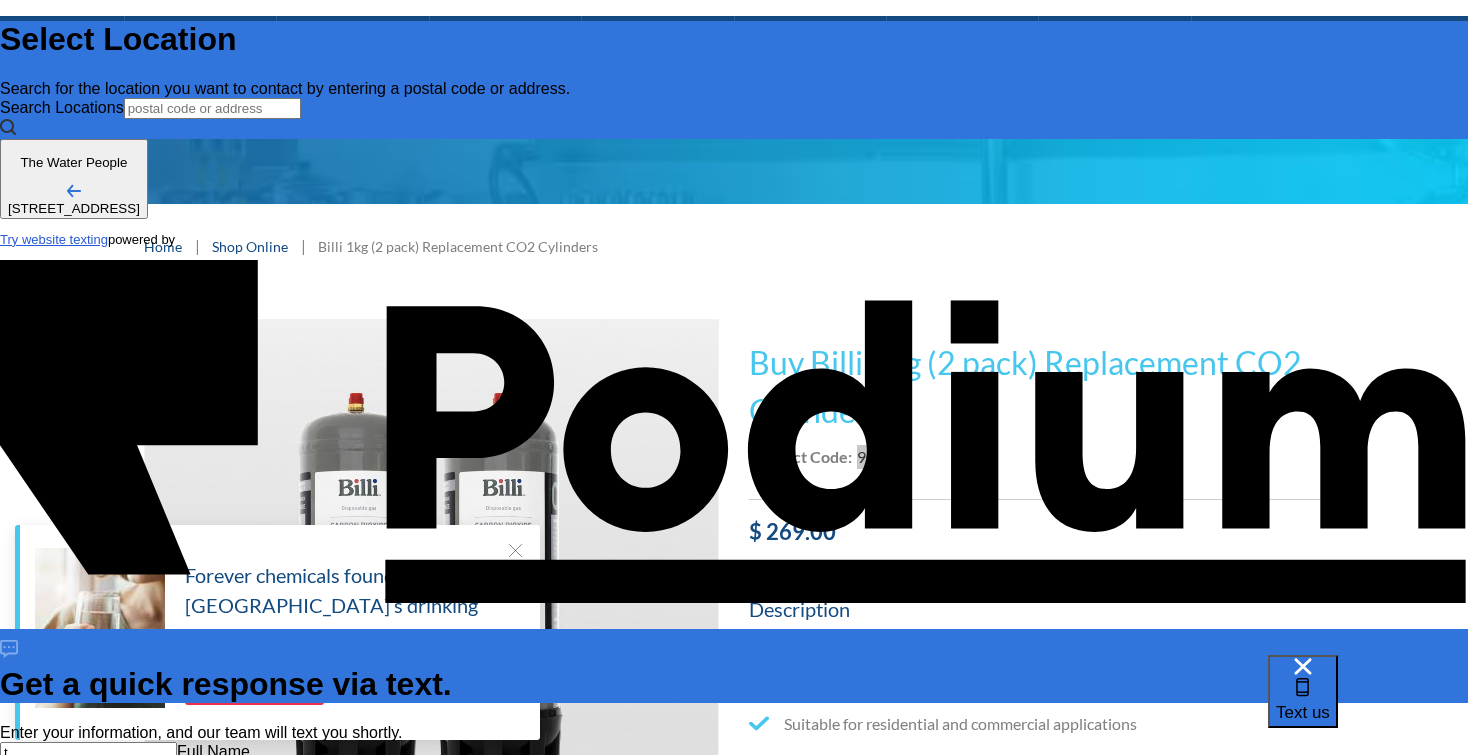 type on "Thomas Secheny" 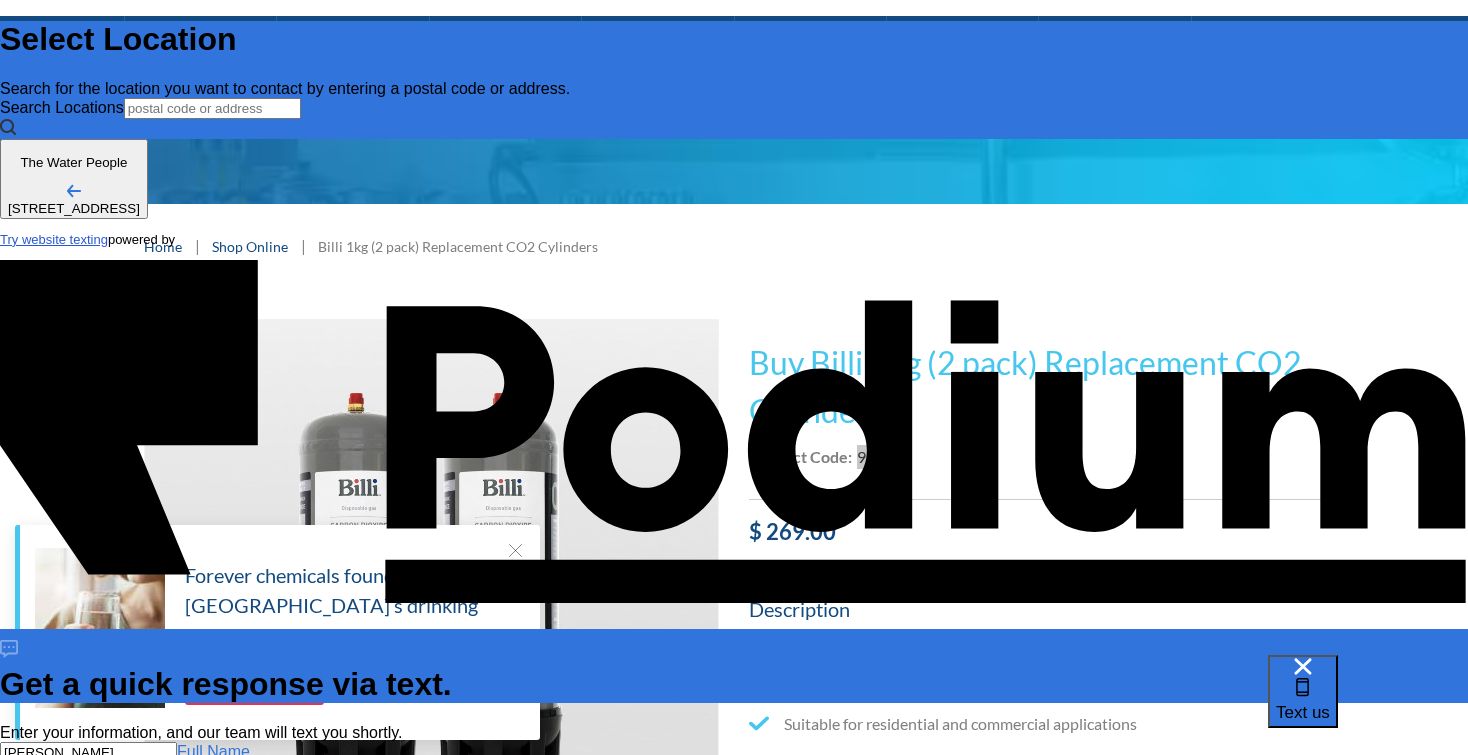 type on "0413 288 427" 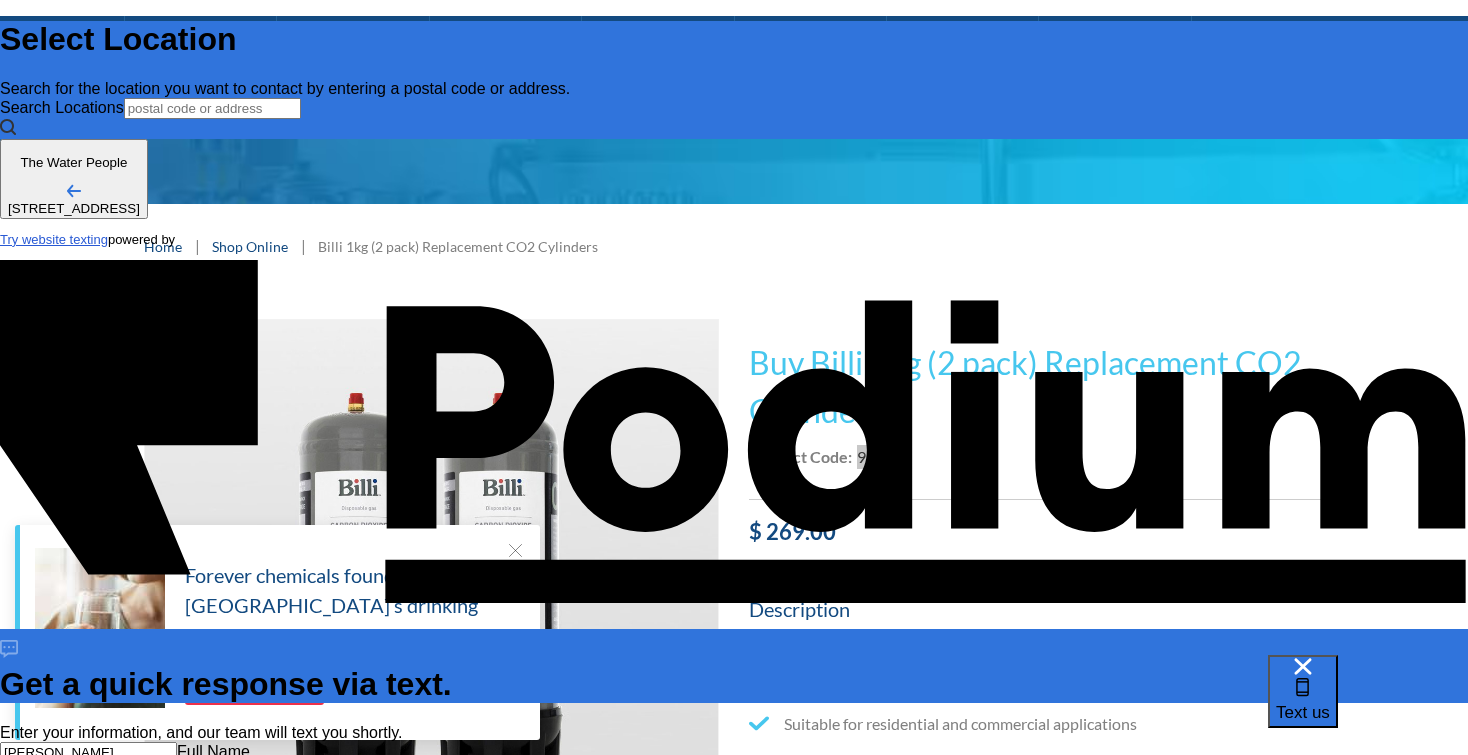 click on "Message" at bounding box center (90, 3327) 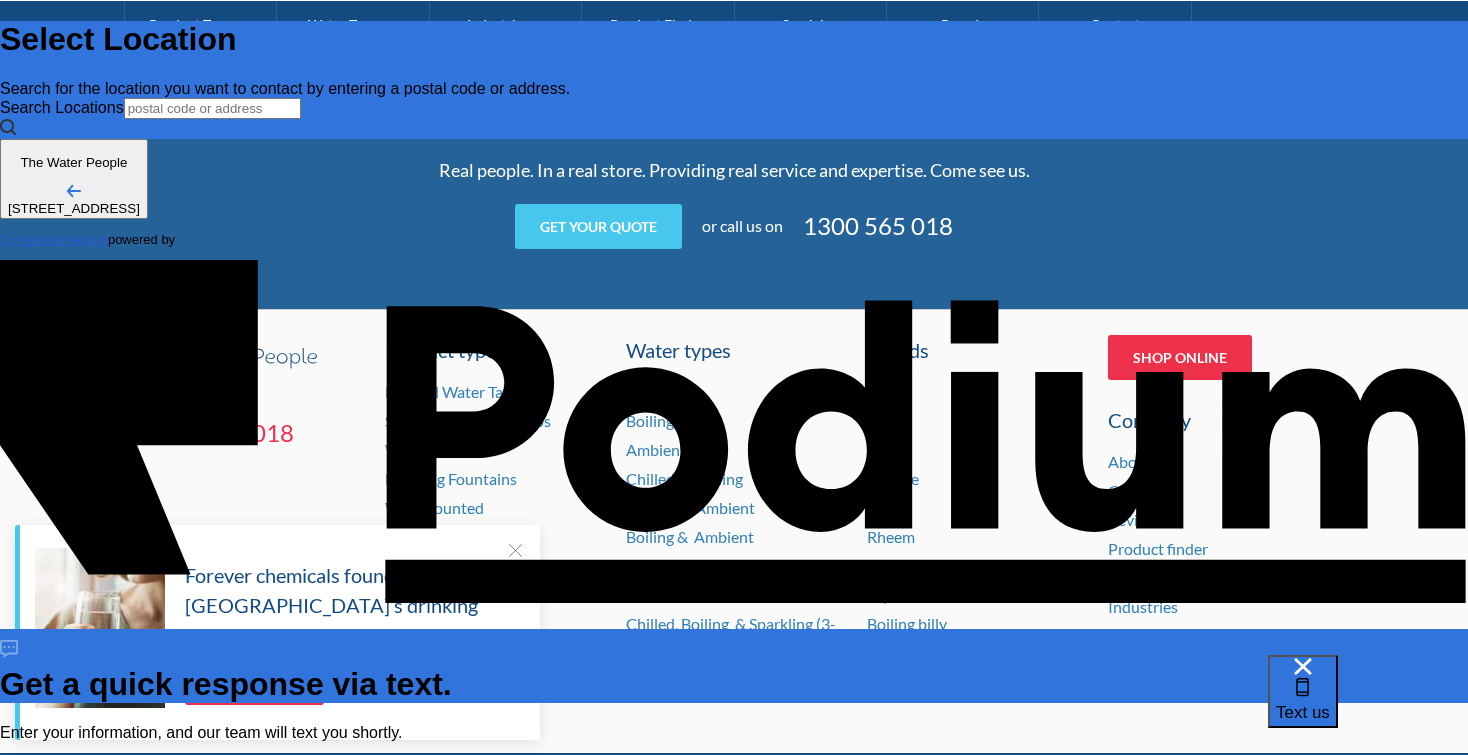 scroll, scrollTop: 1477, scrollLeft: 0, axis: vertical 